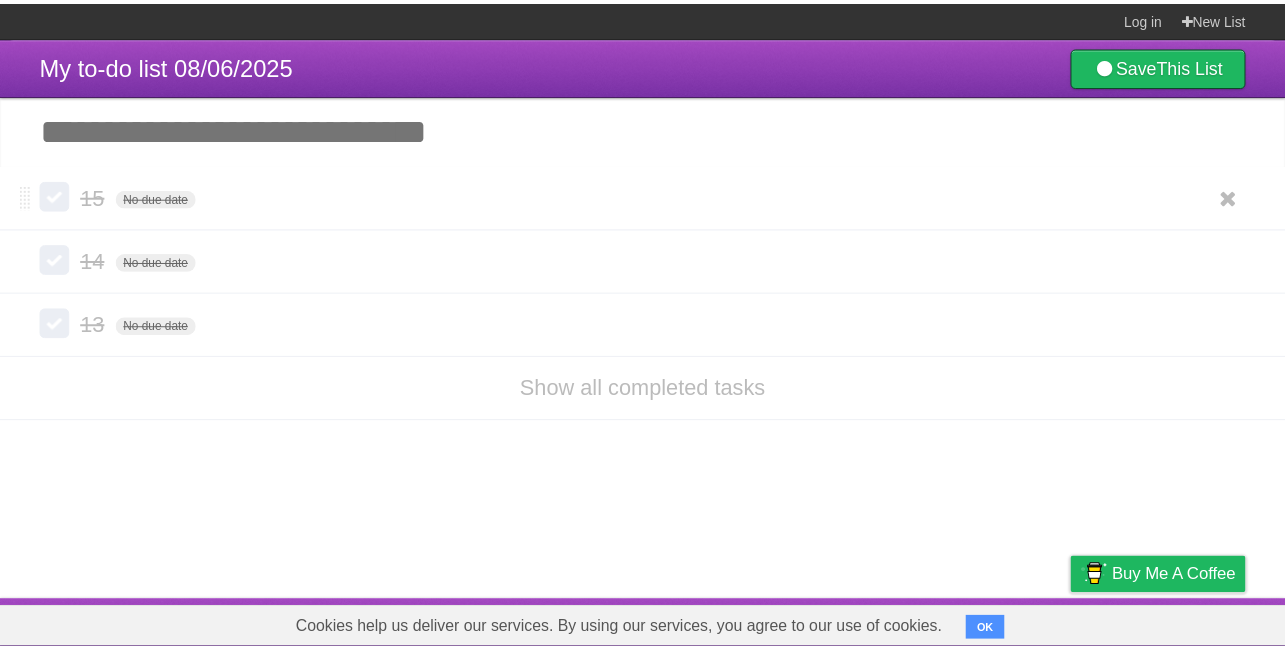 scroll, scrollTop: 0, scrollLeft: 0, axis: both 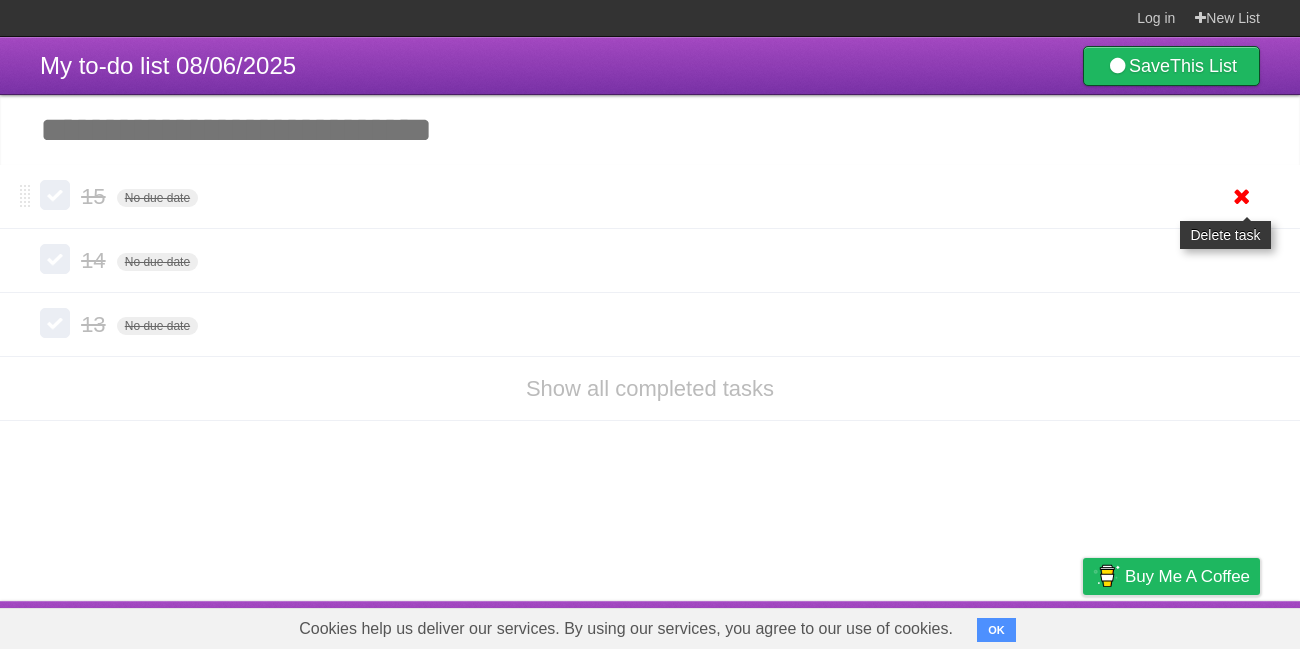 click at bounding box center [1242, 196] 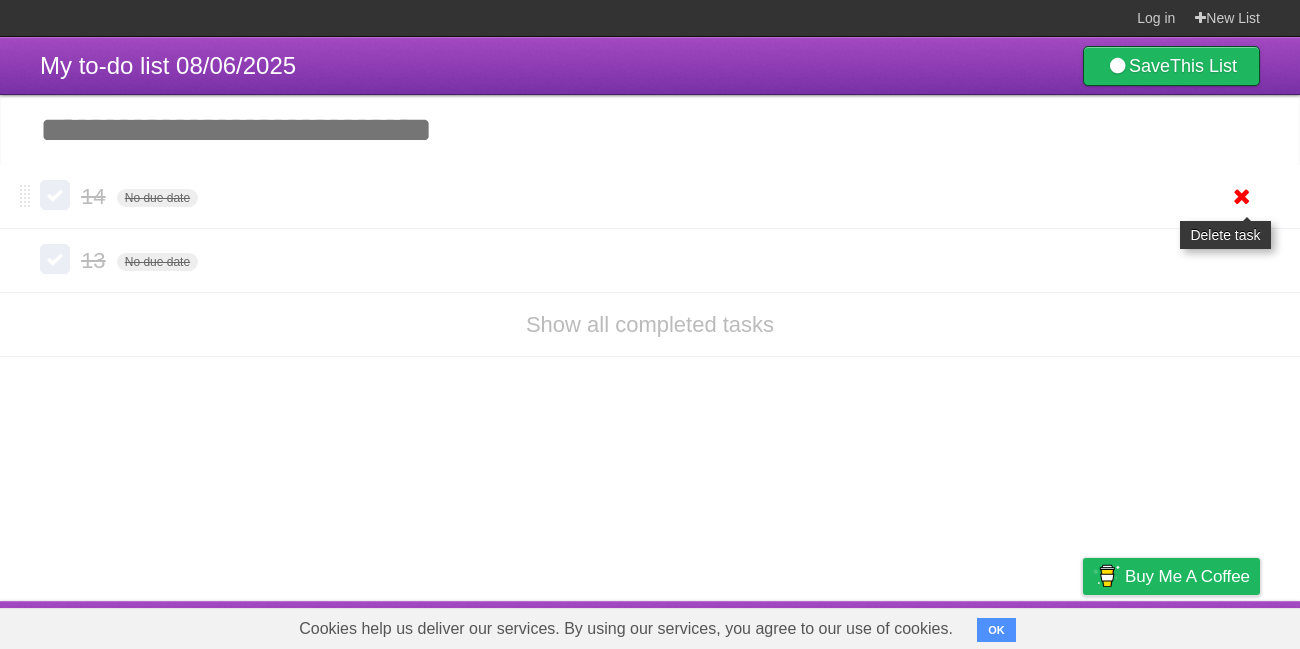 click at bounding box center [1242, 196] 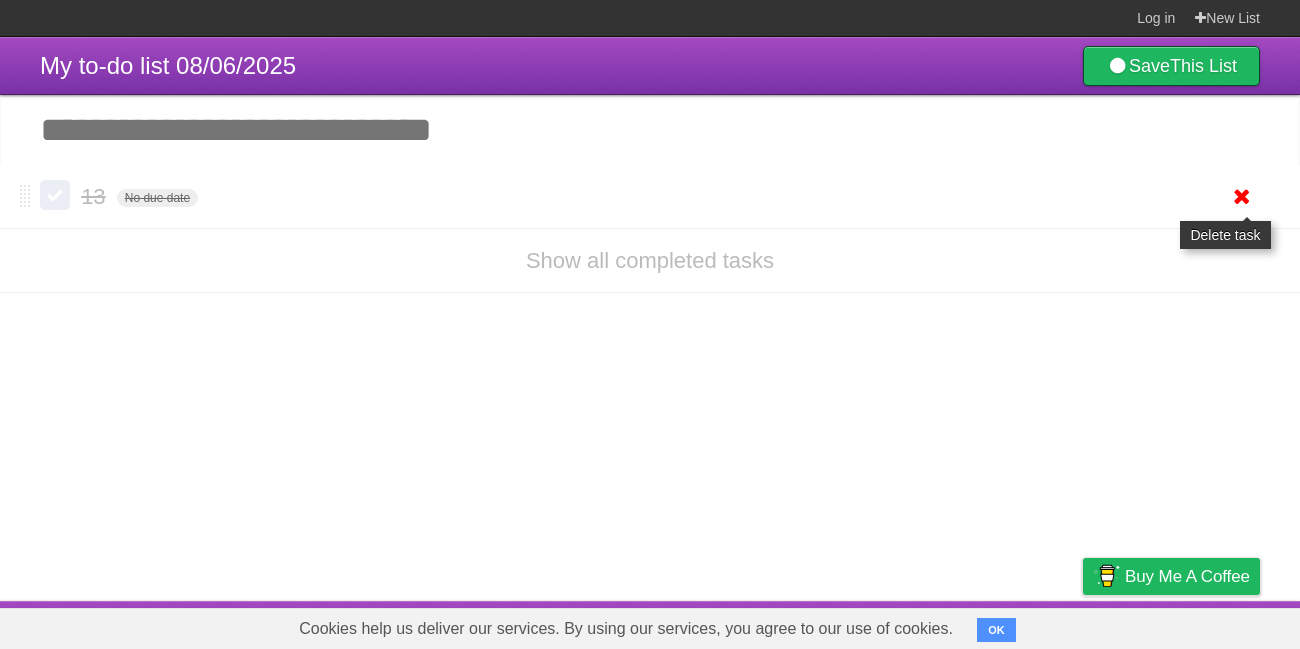 click at bounding box center [1242, 196] 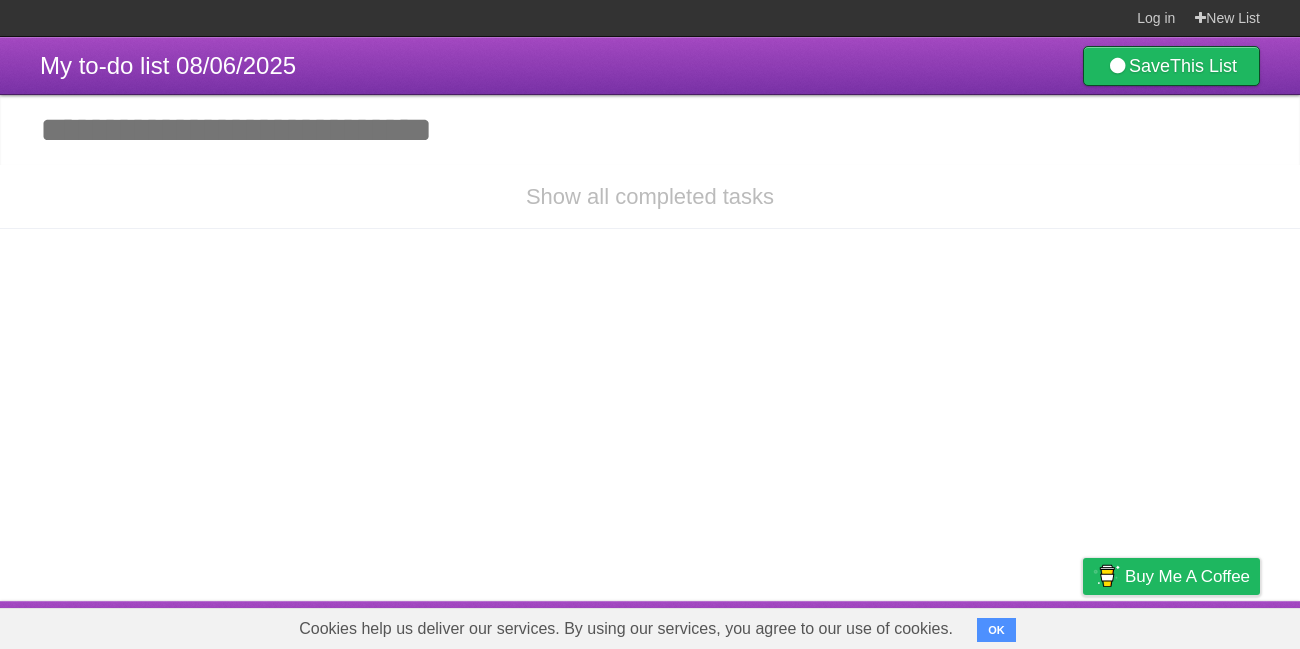 click on "Add another task" at bounding box center [650, 130] 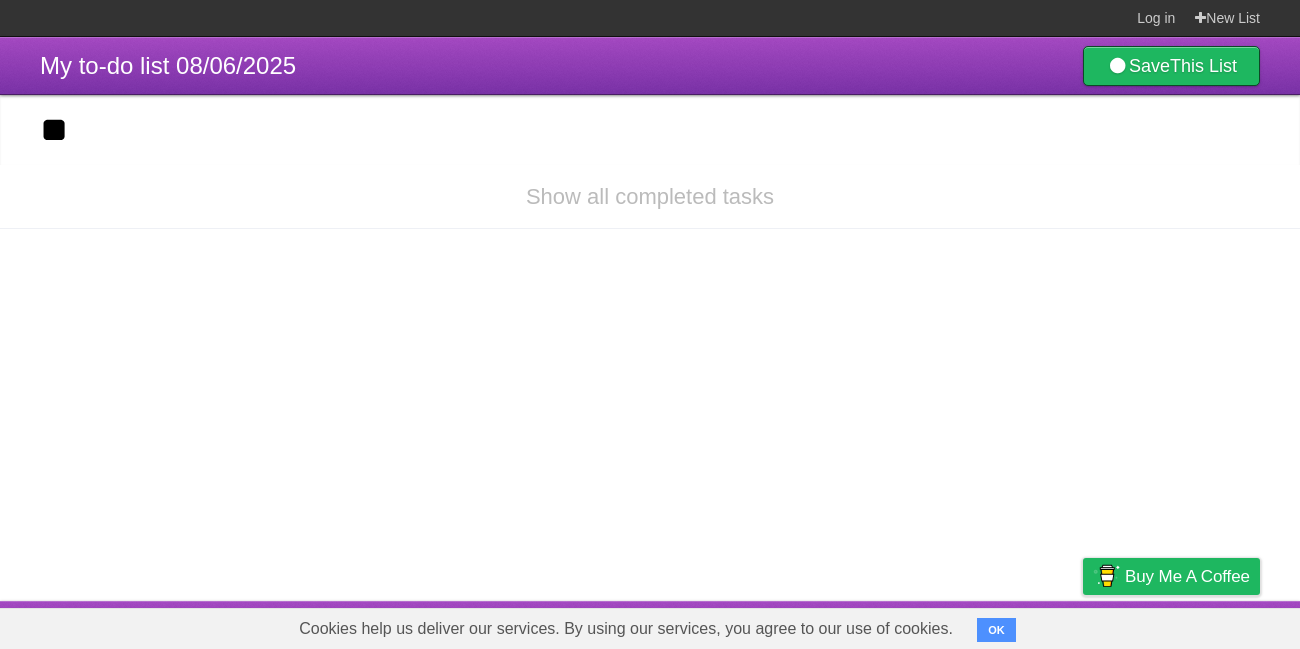 type on "**" 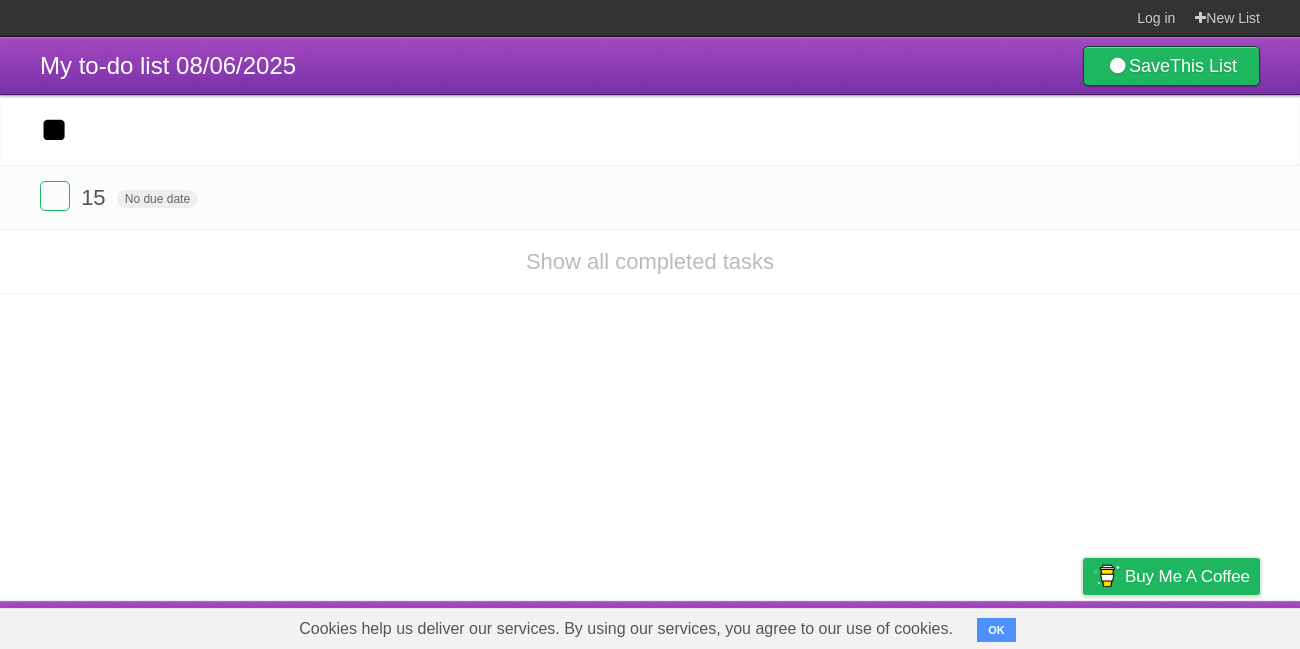 type on "**" 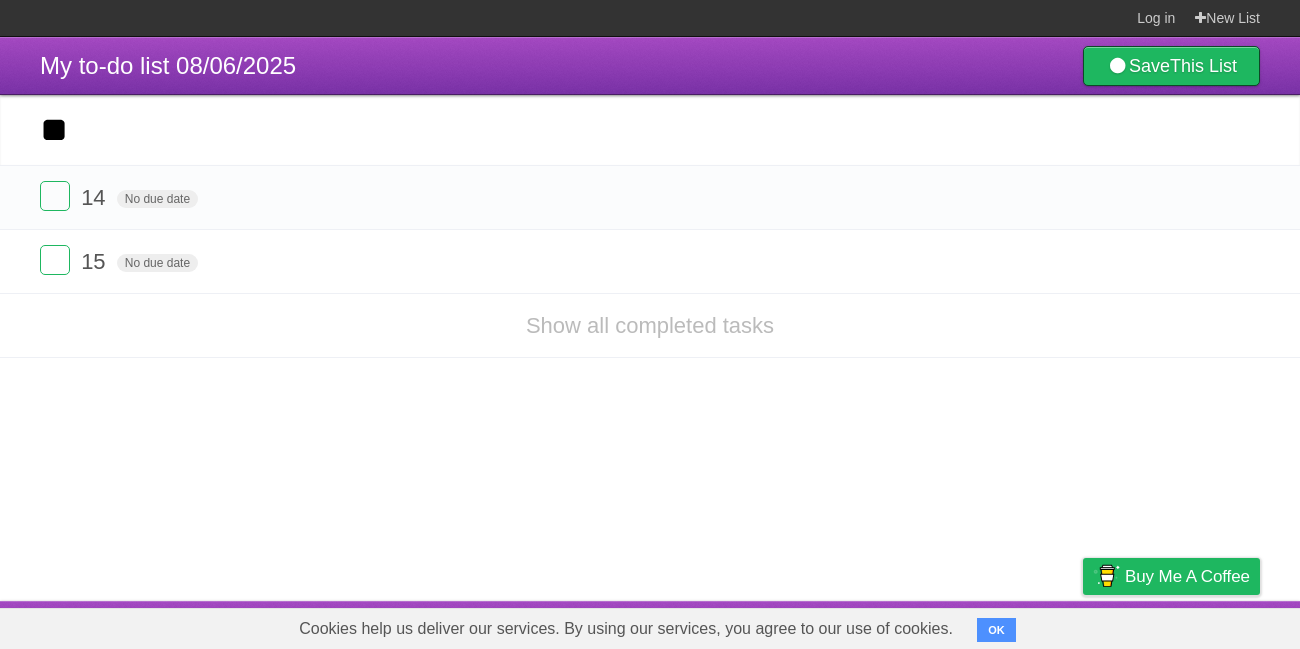 type on "**" 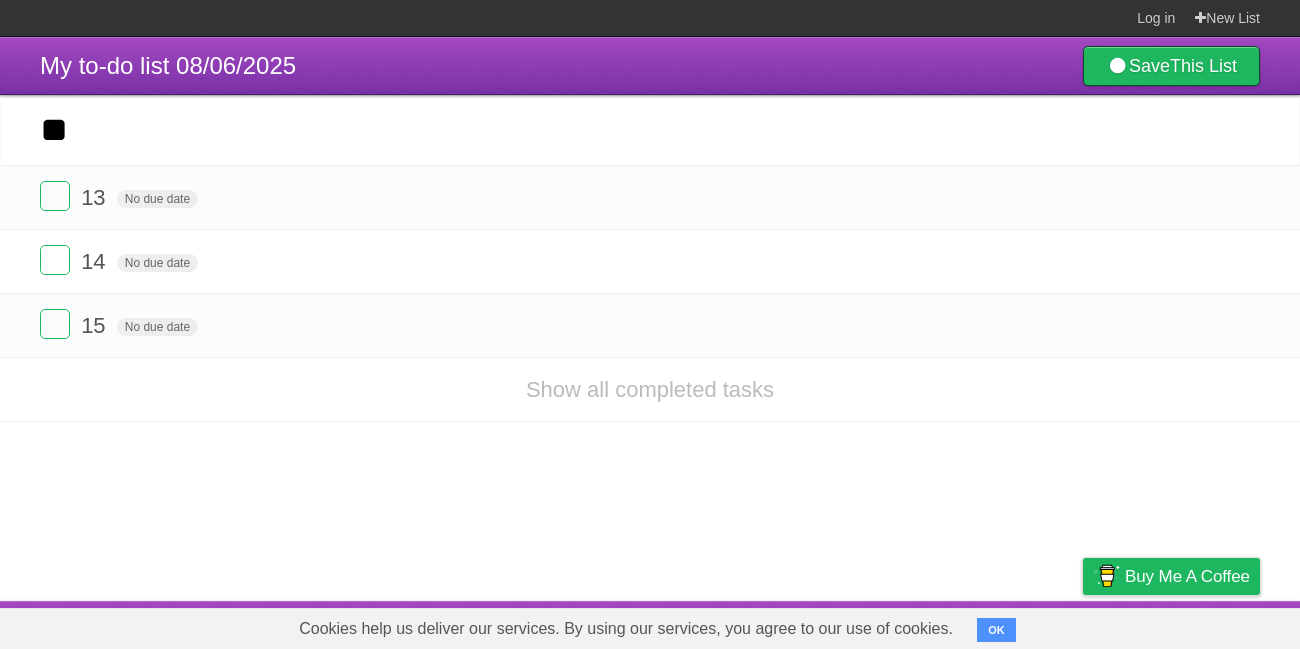 click on "*********" at bounding box center [0, 0] 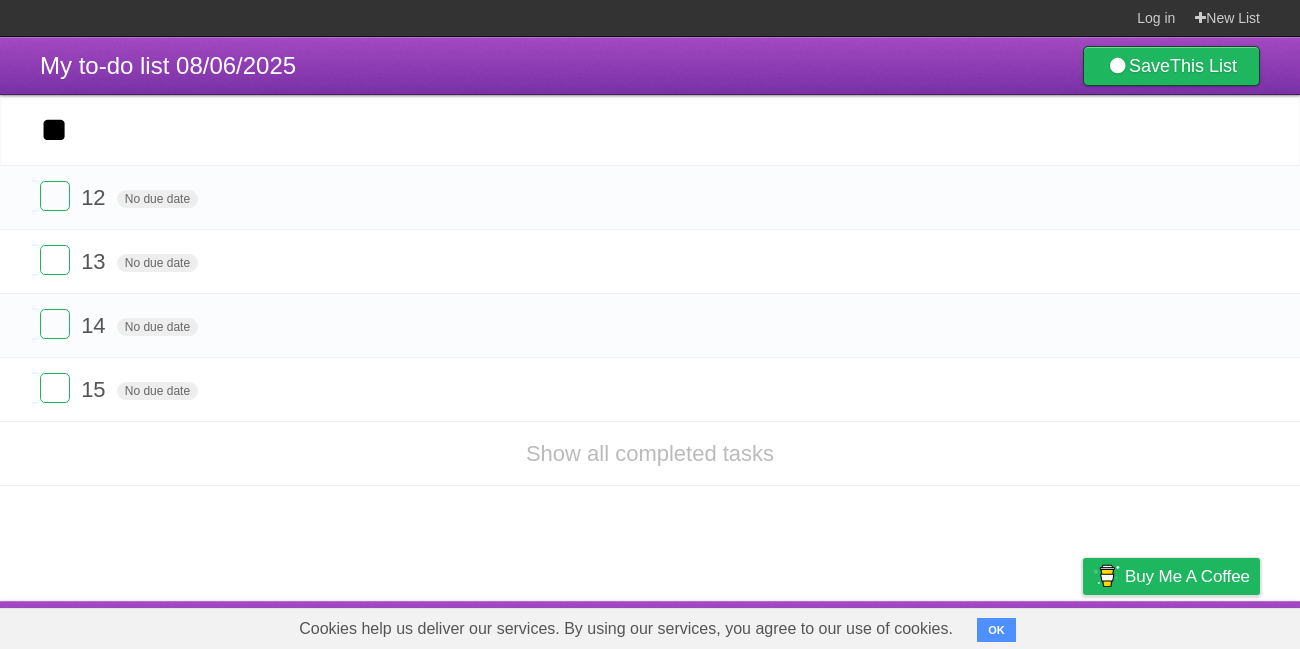 type on "**" 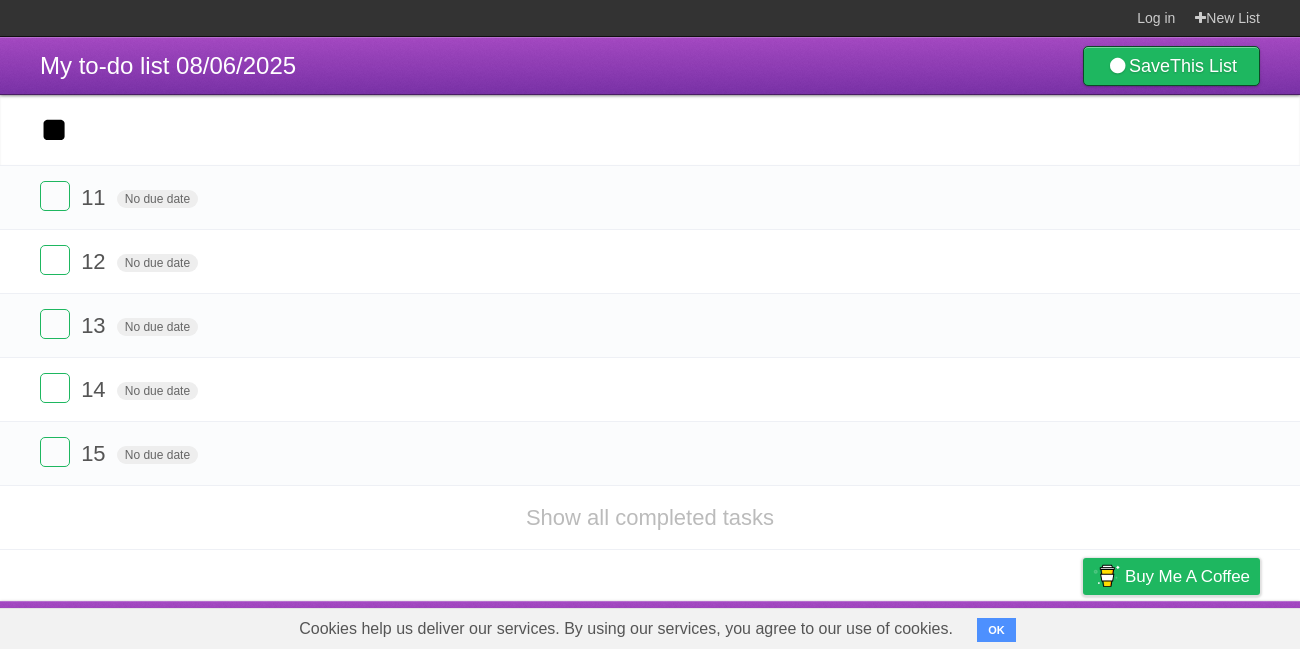 type on "**" 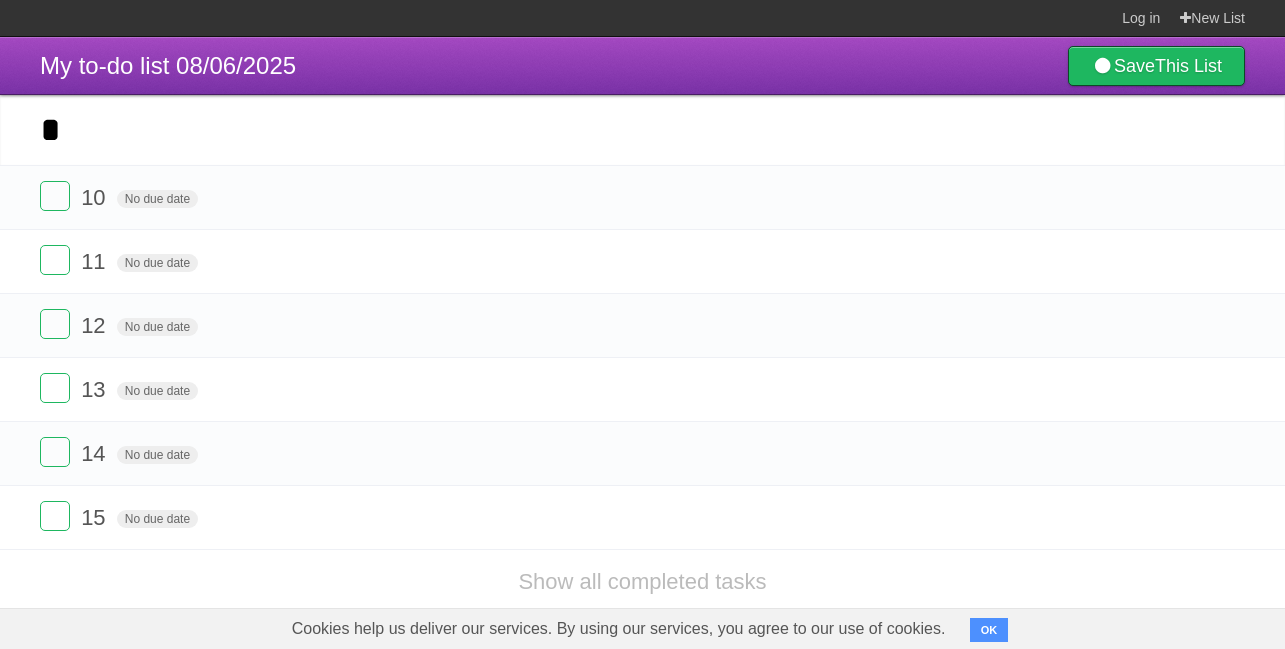 type on "*" 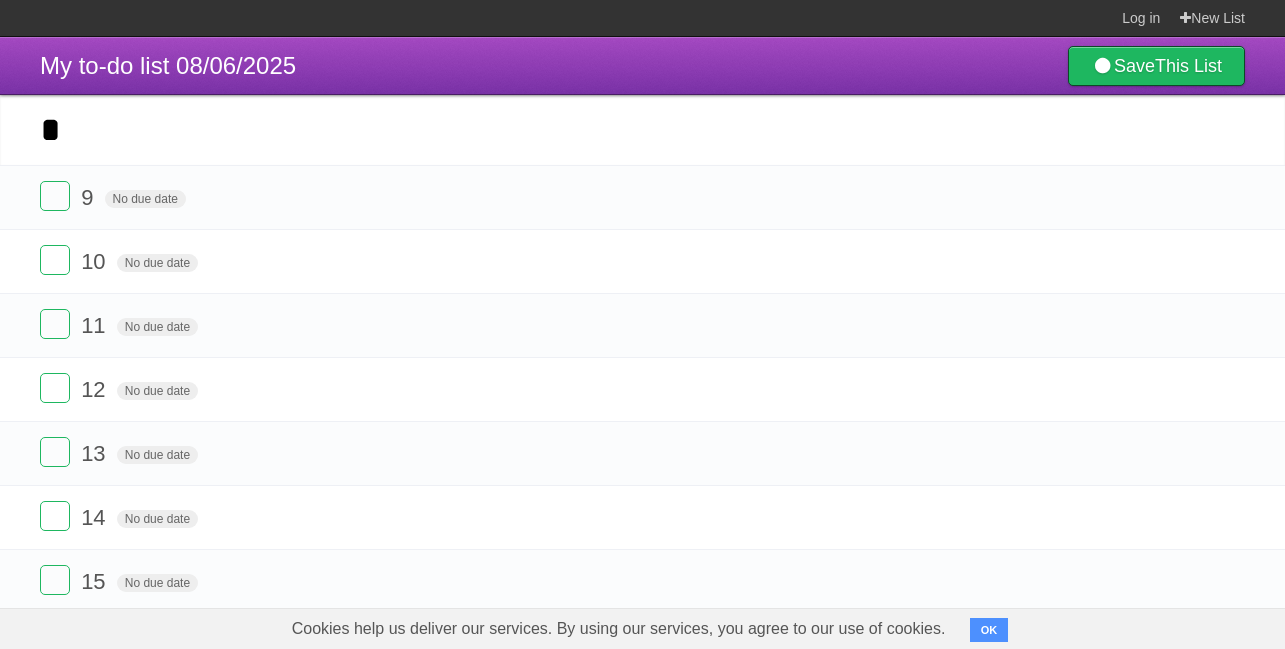 click on "*********" at bounding box center (0, 0) 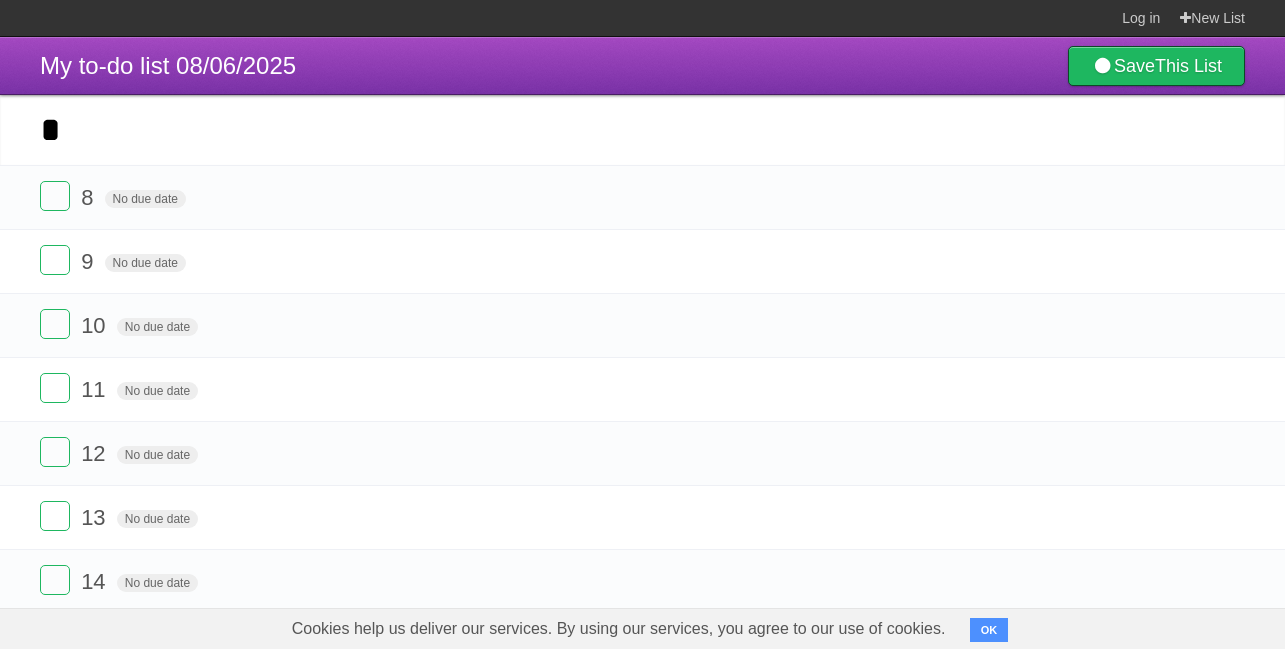 type on "*" 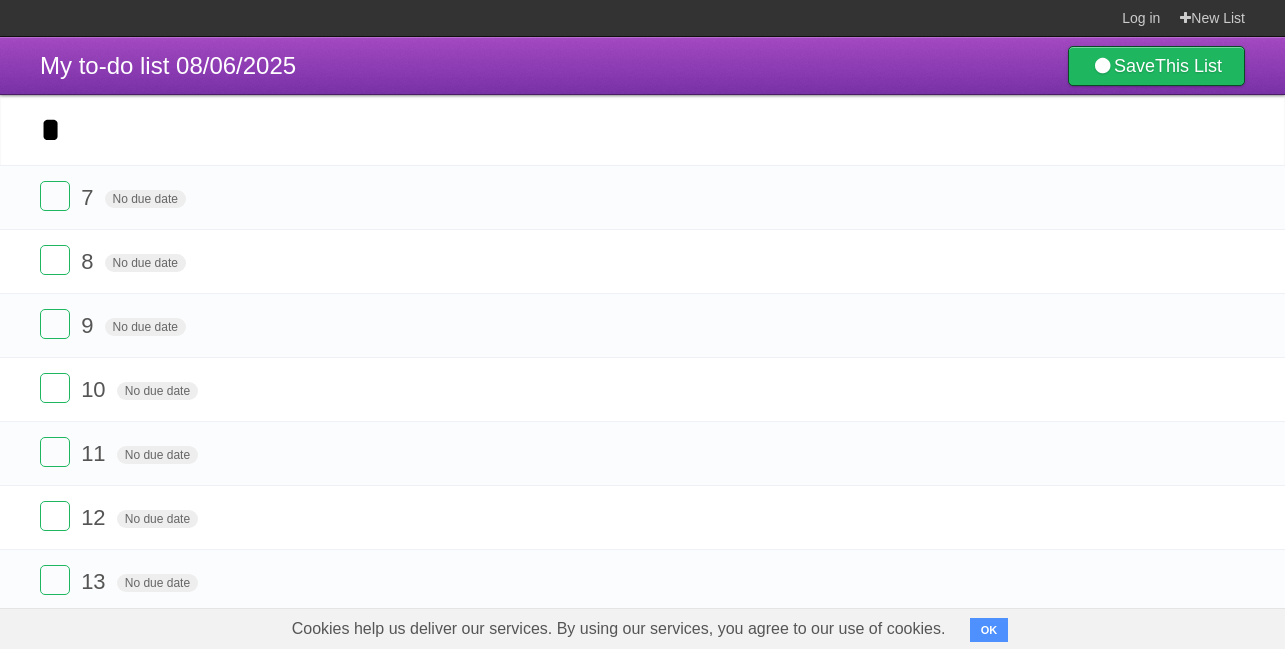 type on "*" 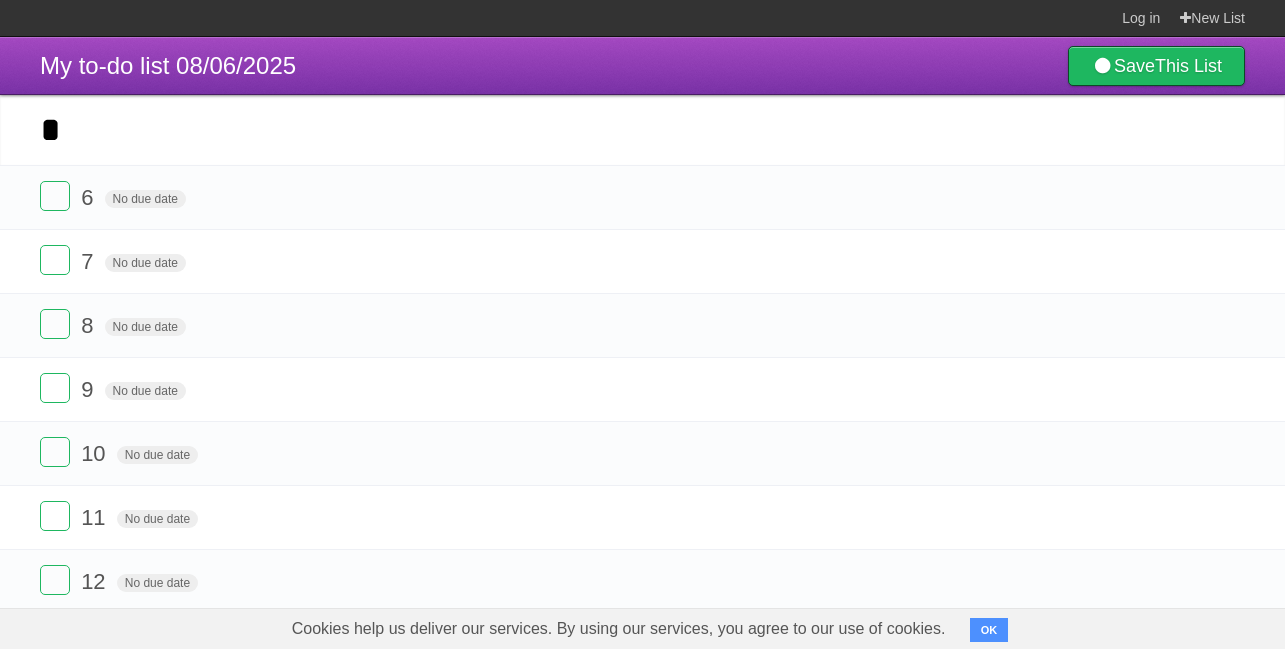 type on "*" 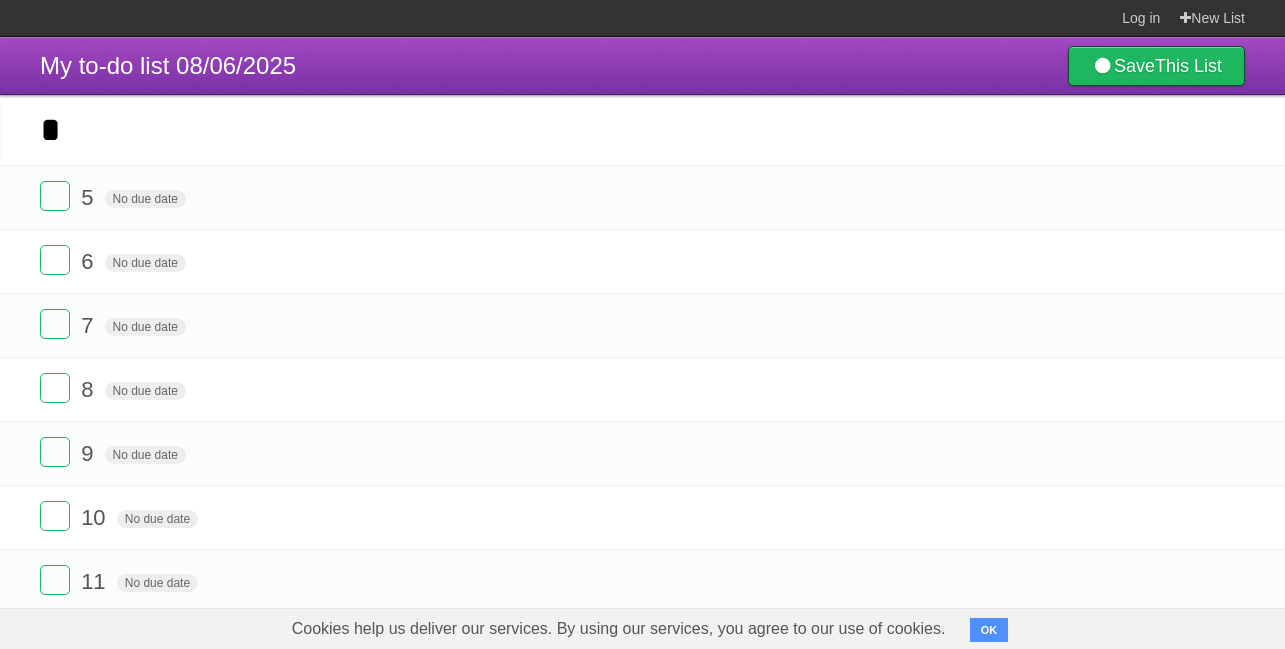 type on "*" 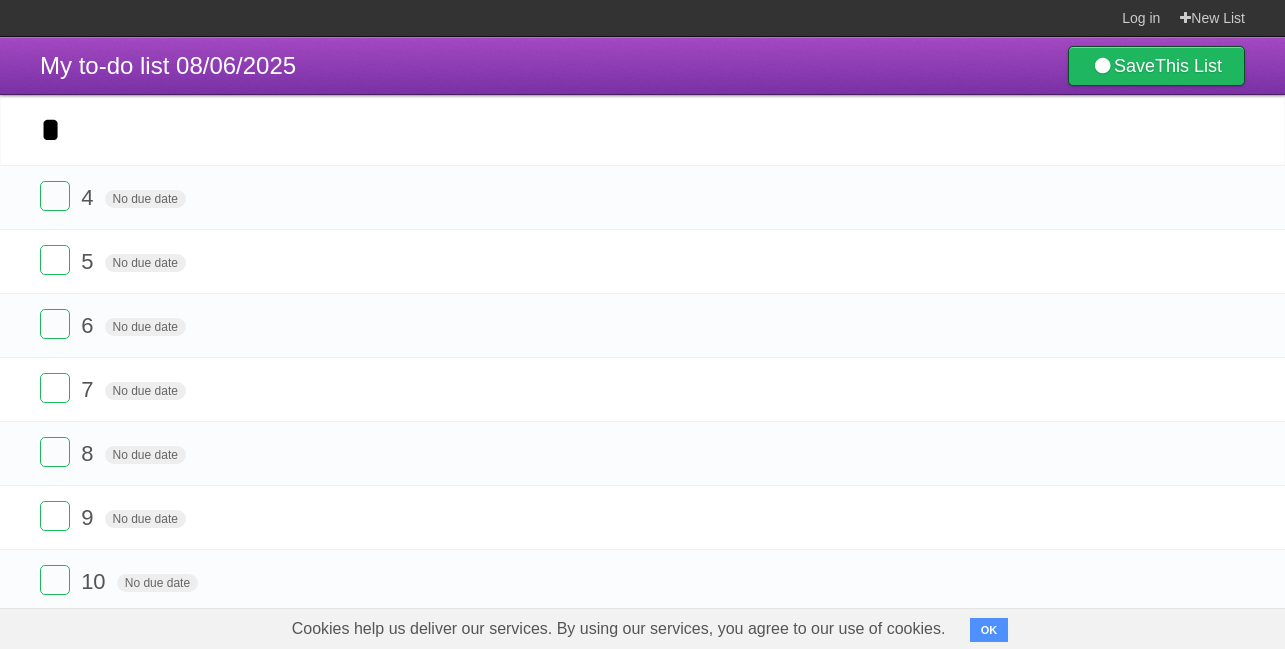 type on "*" 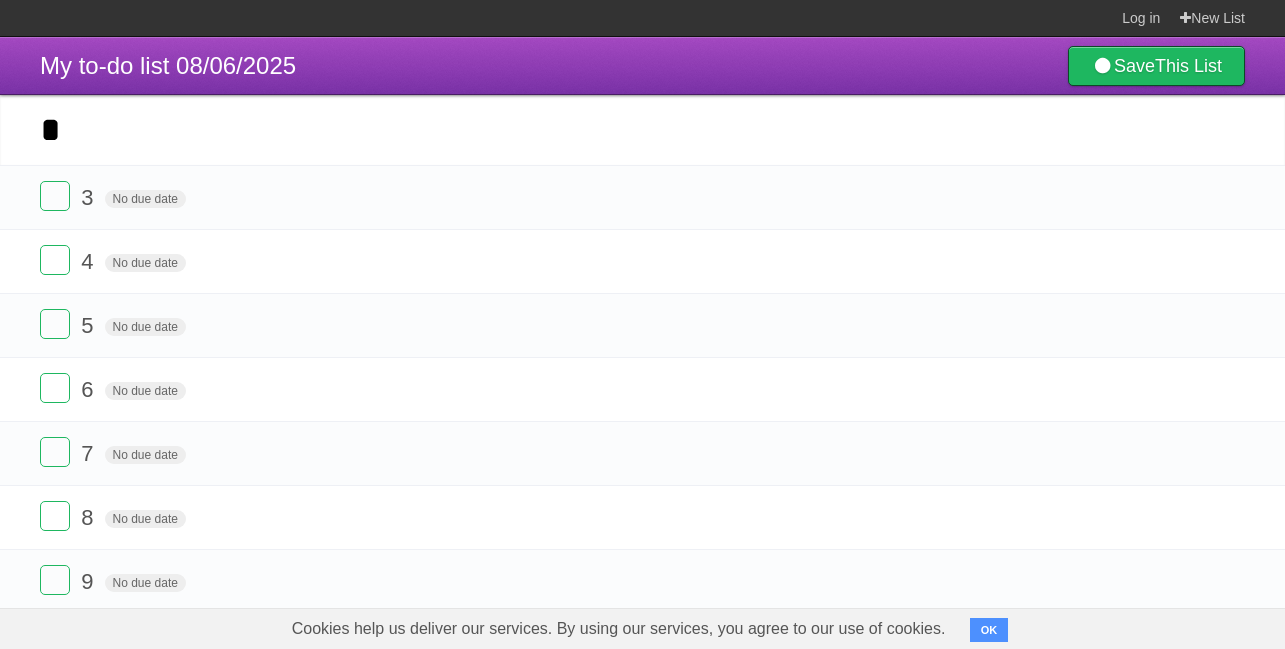 type on "*" 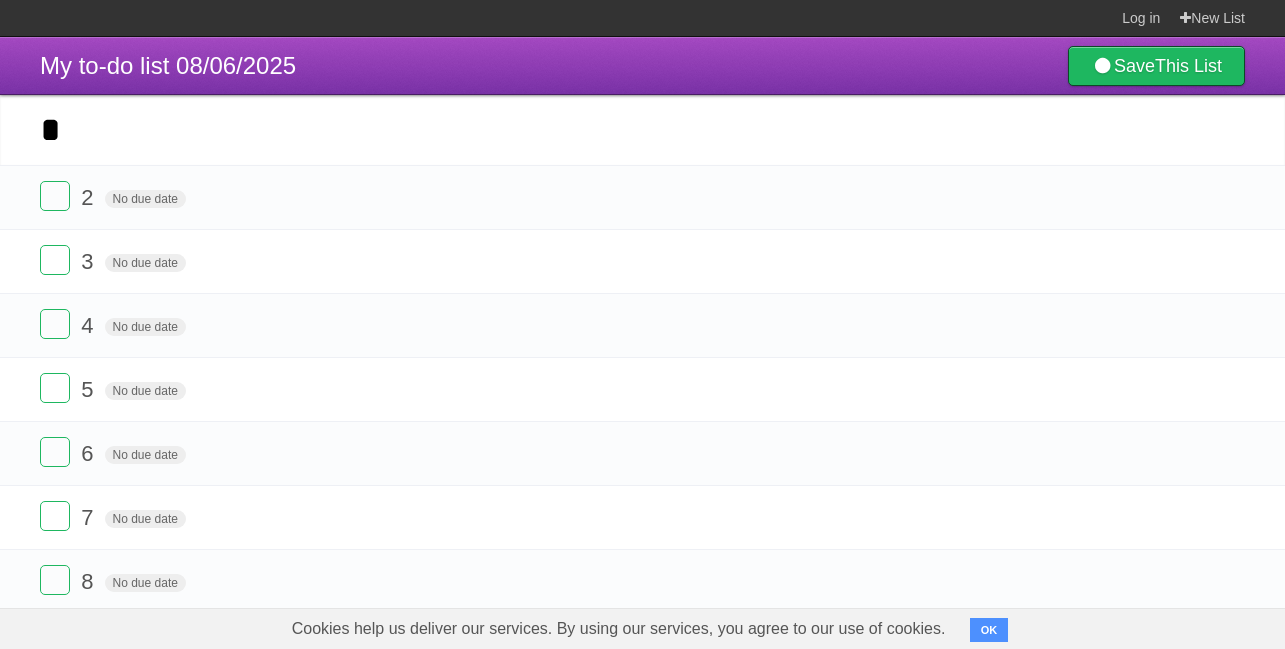 type on "*" 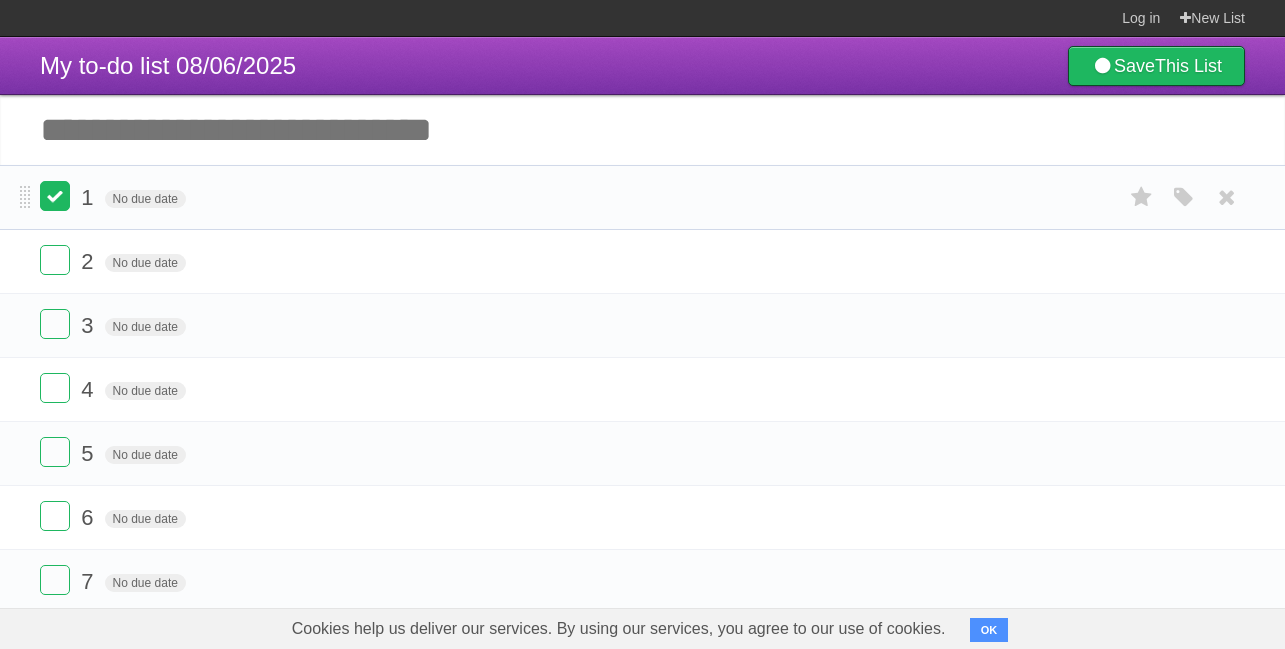 click at bounding box center (55, 196) 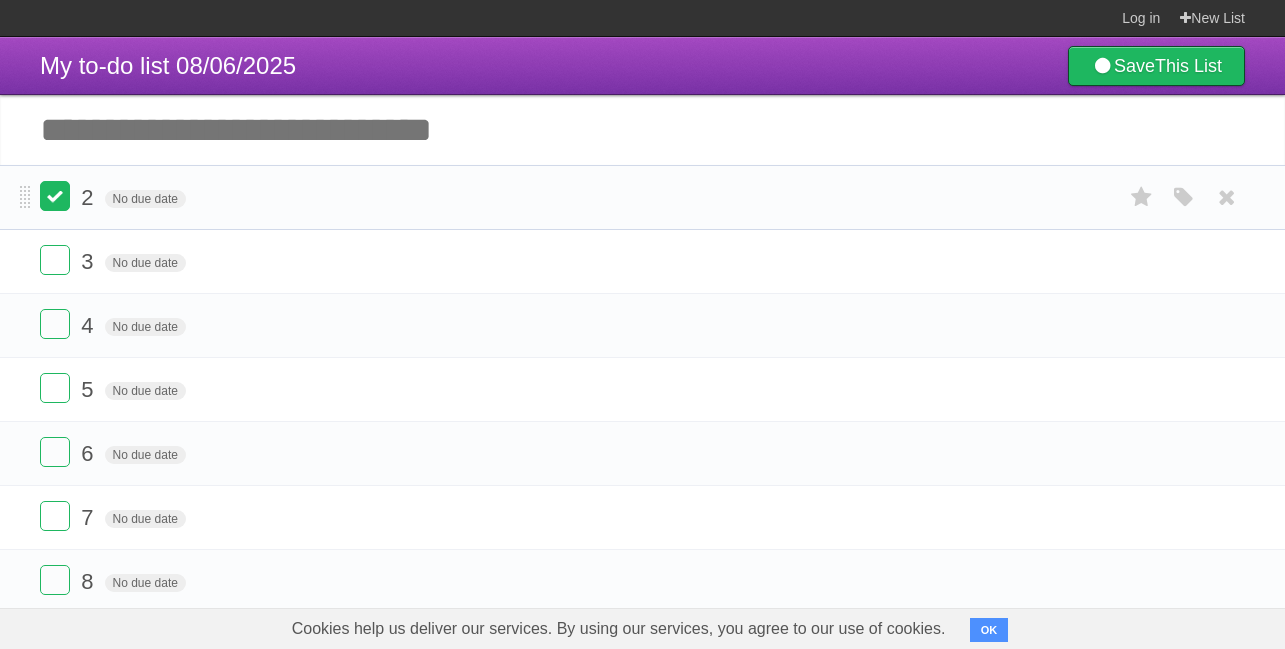 click at bounding box center [55, 196] 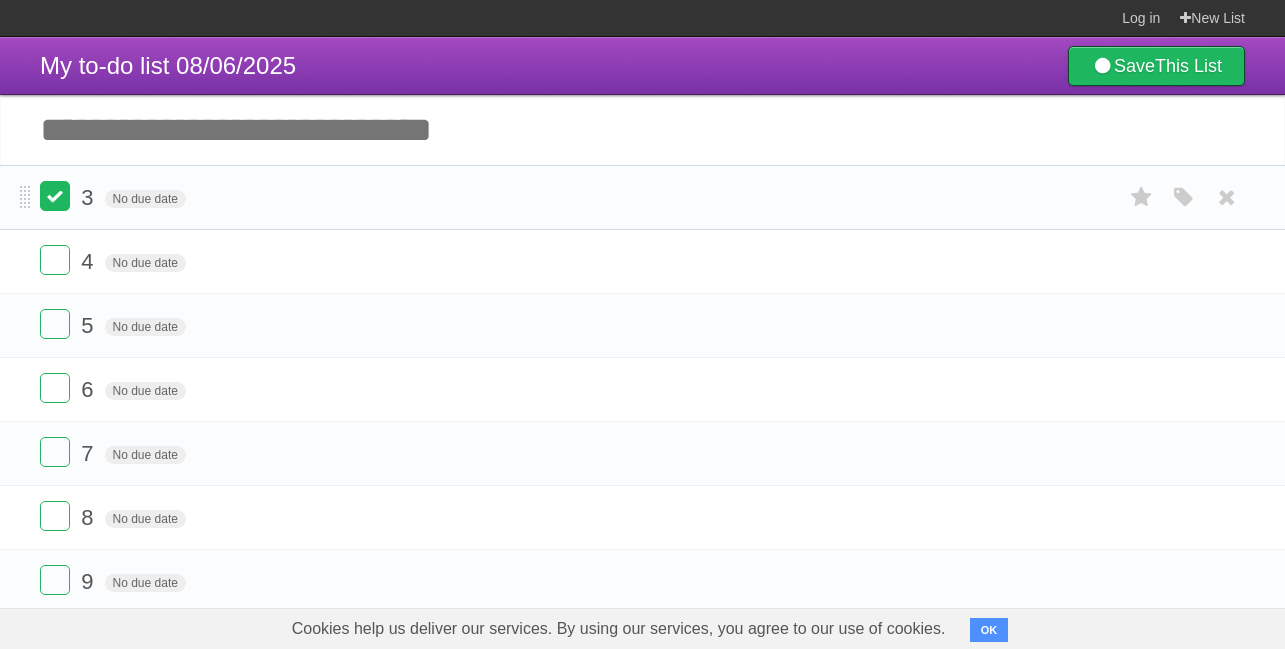 click at bounding box center [55, 196] 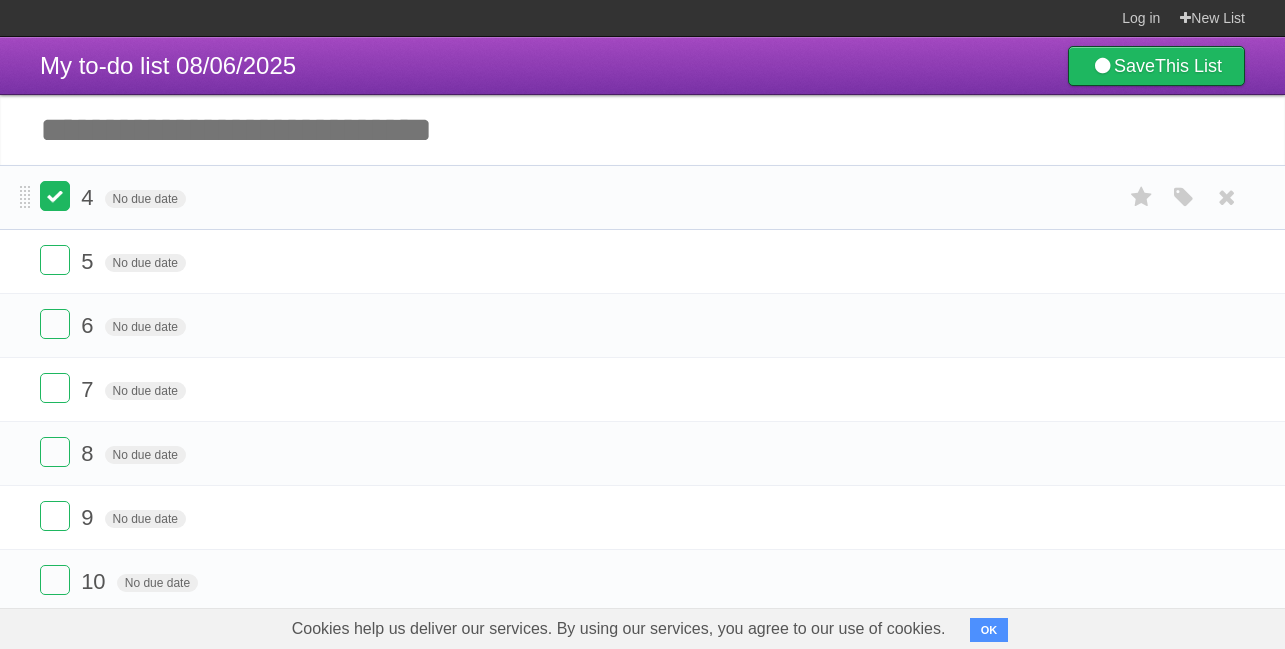 click at bounding box center [55, 196] 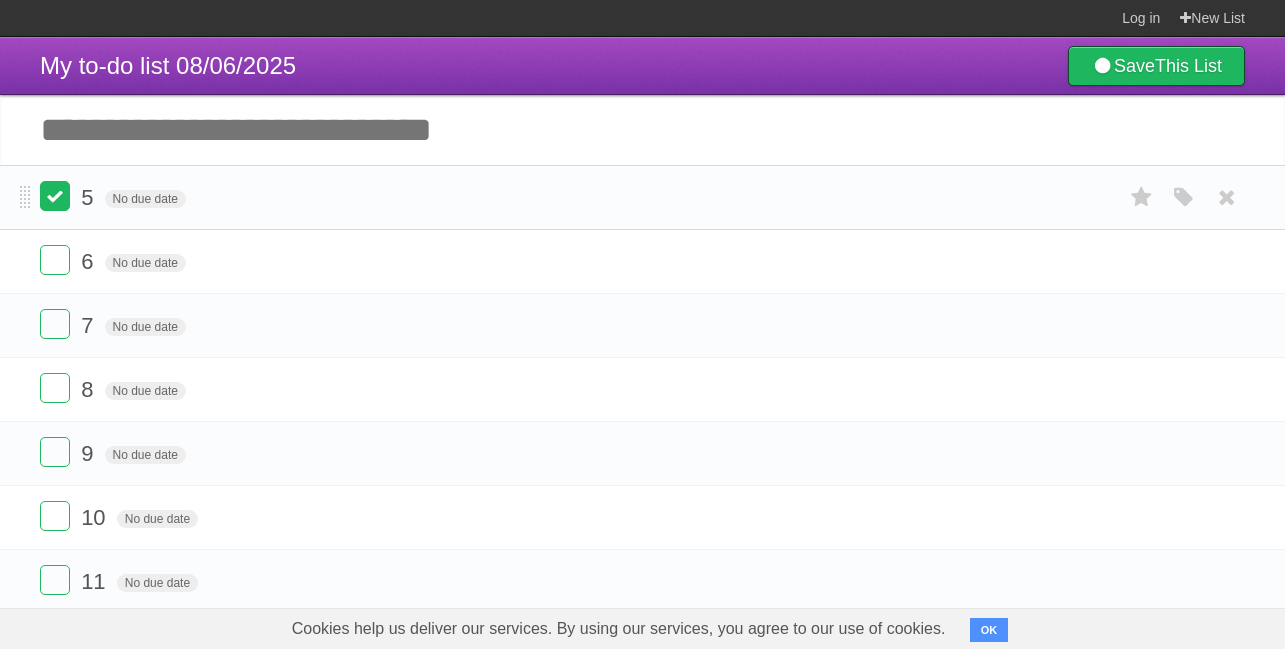click at bounding box center [55, 196] 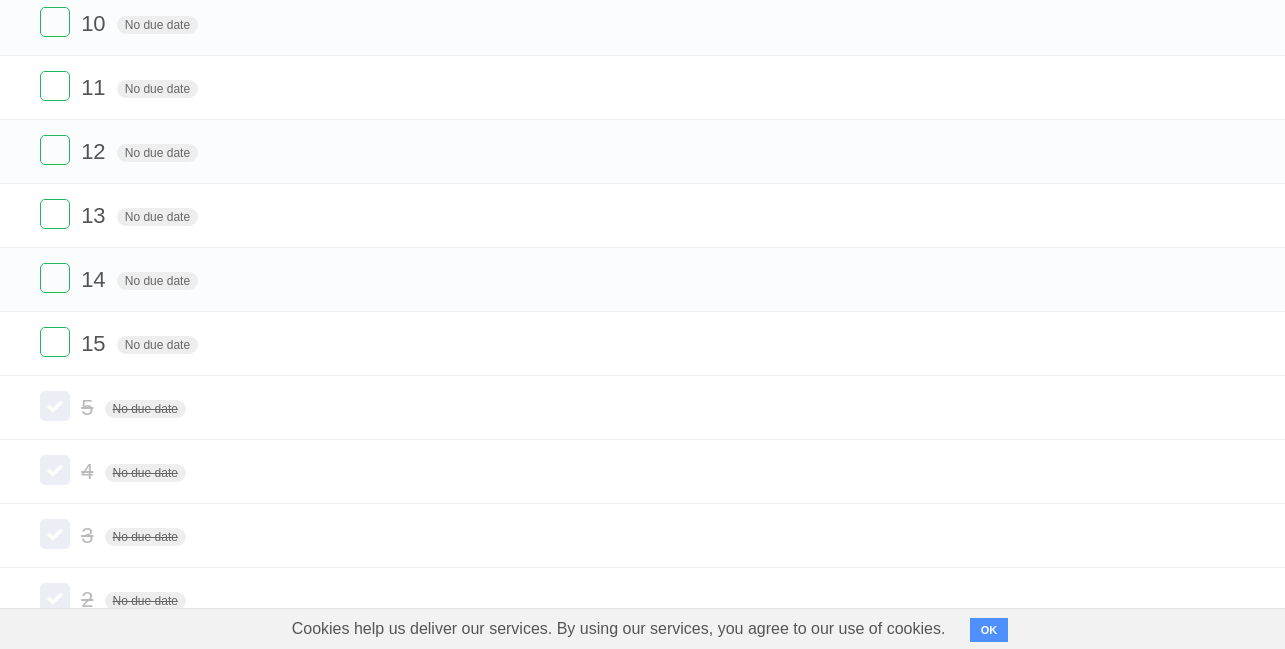 scroll, scrollTop: 0, scrollLeft: 0, axis: both 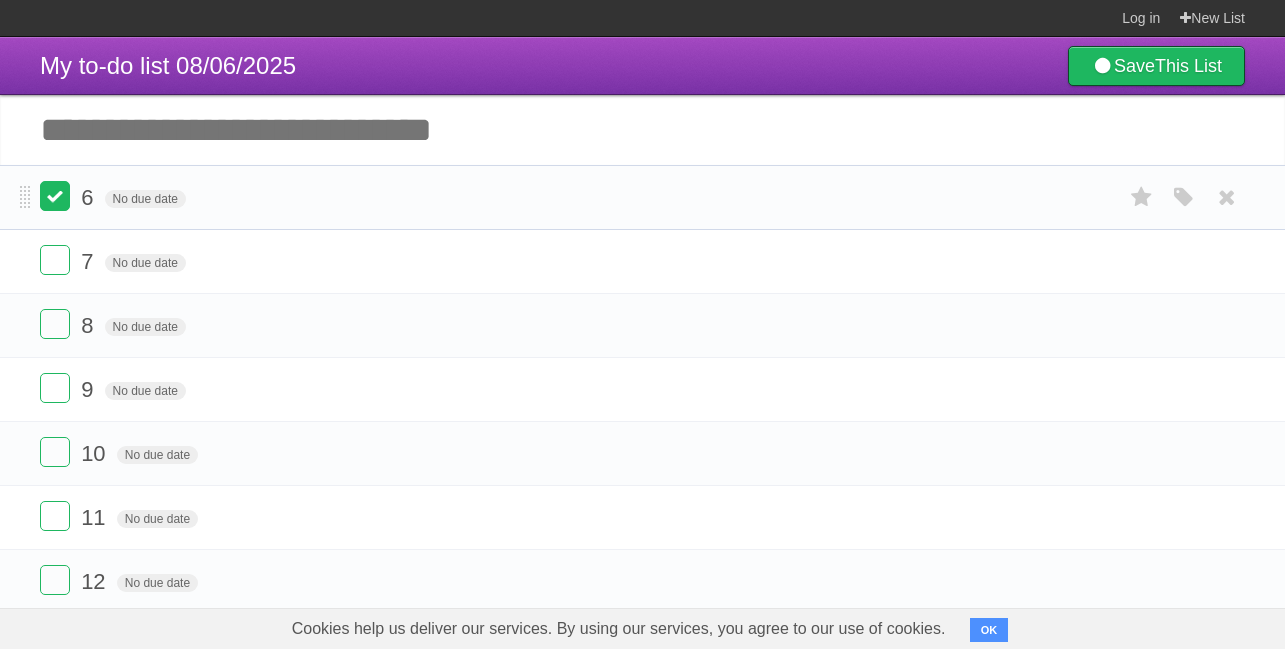 click at bounding box center [55, 196] 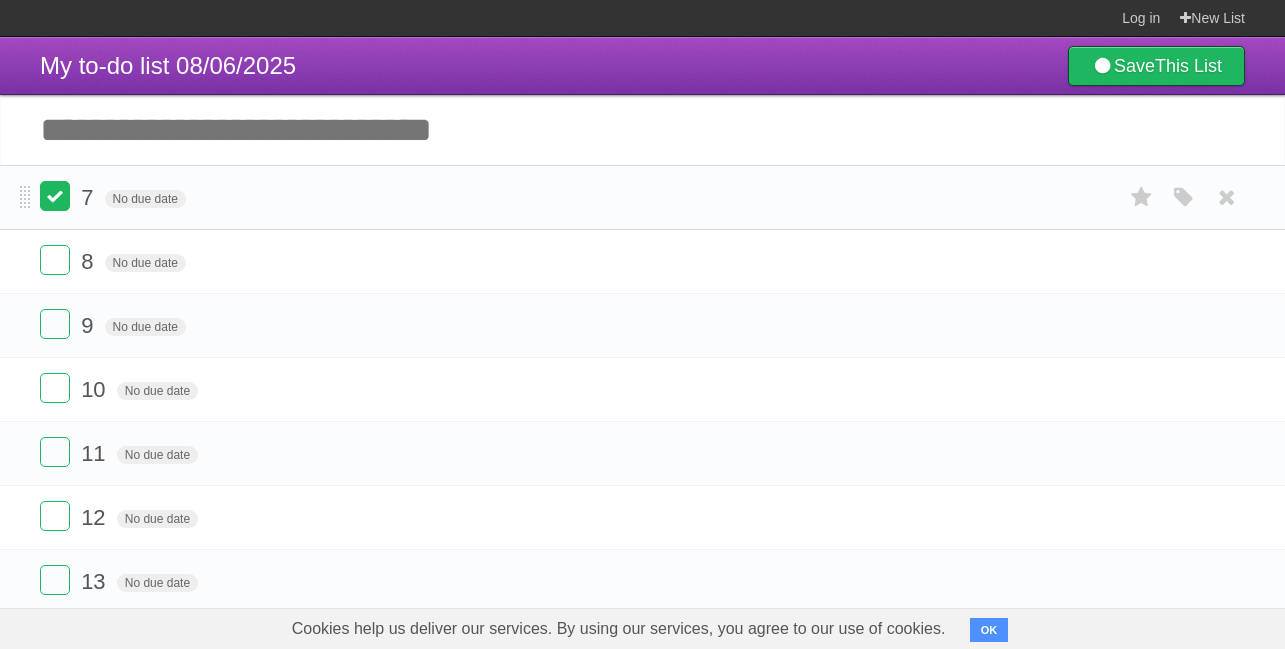 click at bounding box center (55, 196) 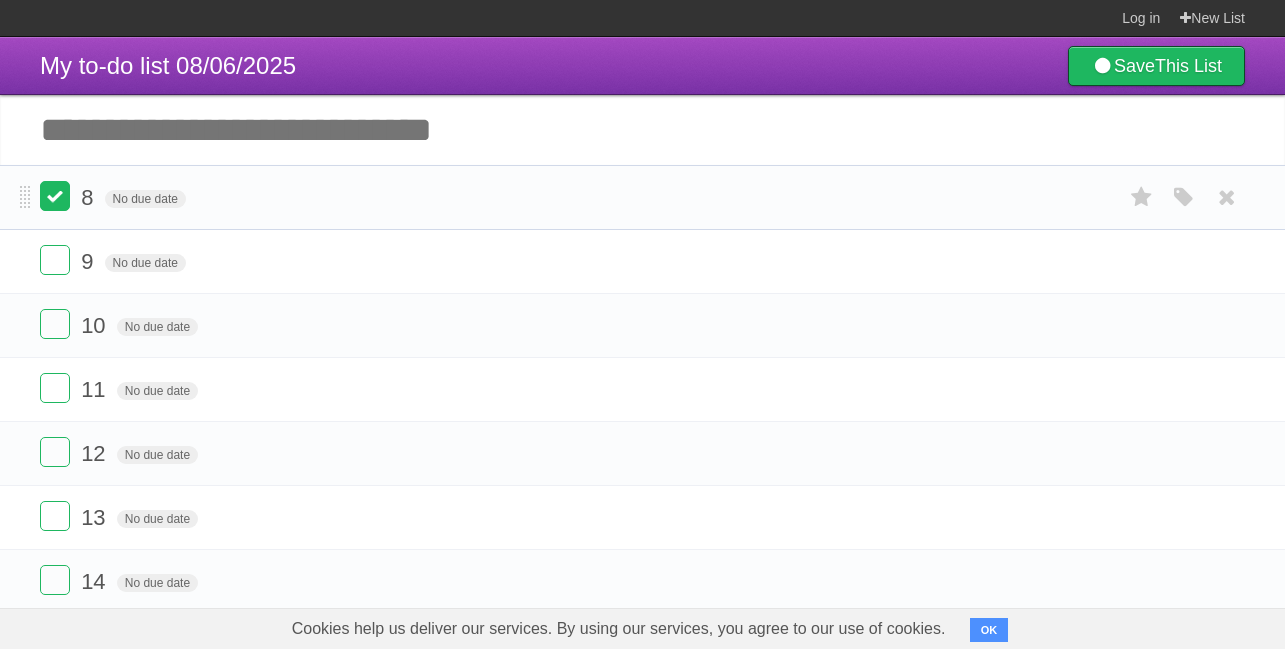 click at bounding box center [55, 196] 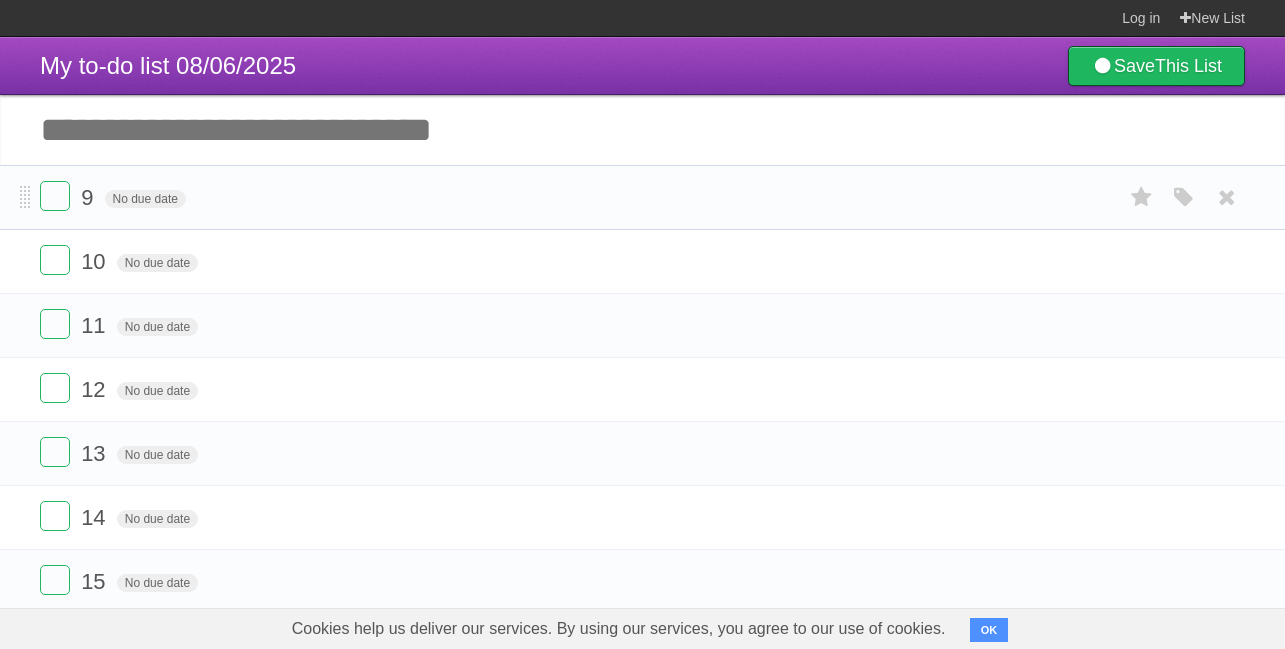 click on "[NUMBER]
No due date
White
Red
Blue
Green
Purple
Orange" at bounding box center (642, 197) 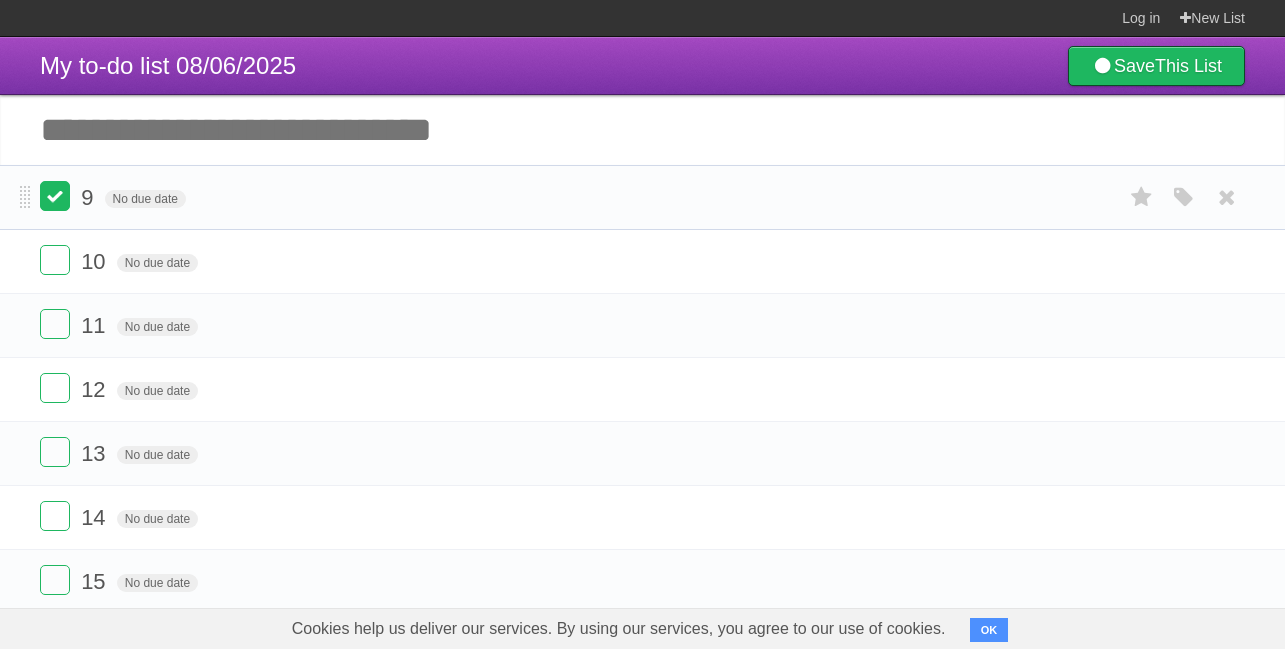 click at bounding box center [55, 196] 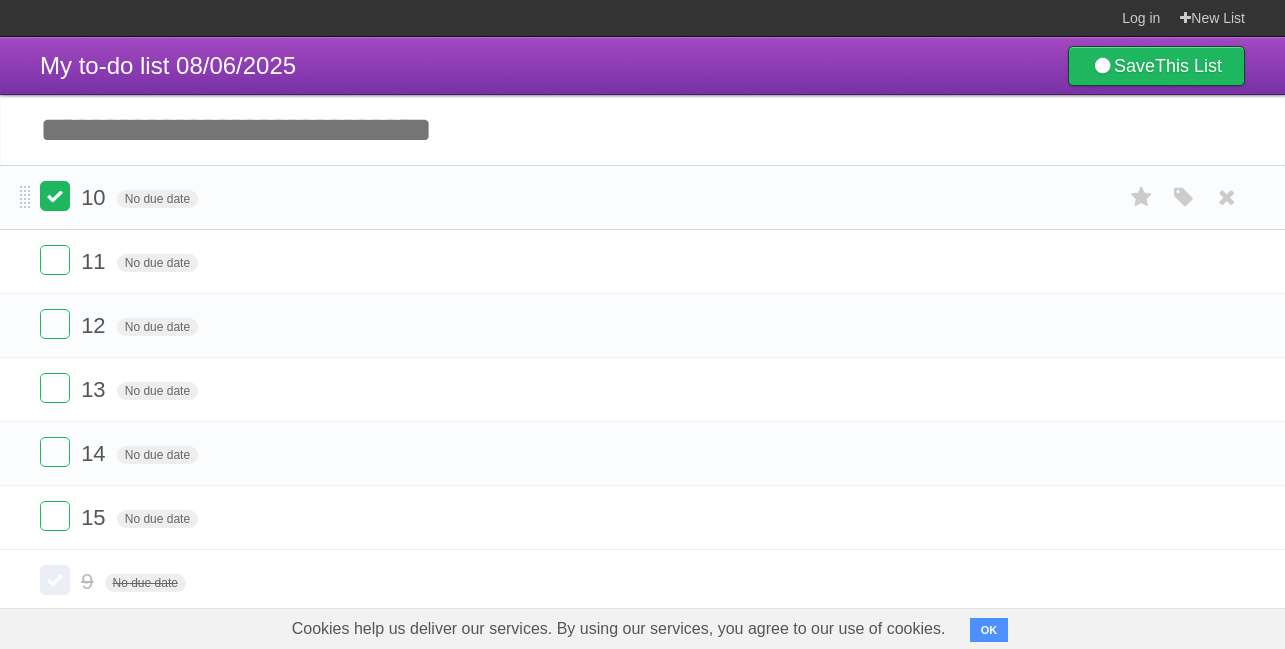 click at bounding box center [55, 196] 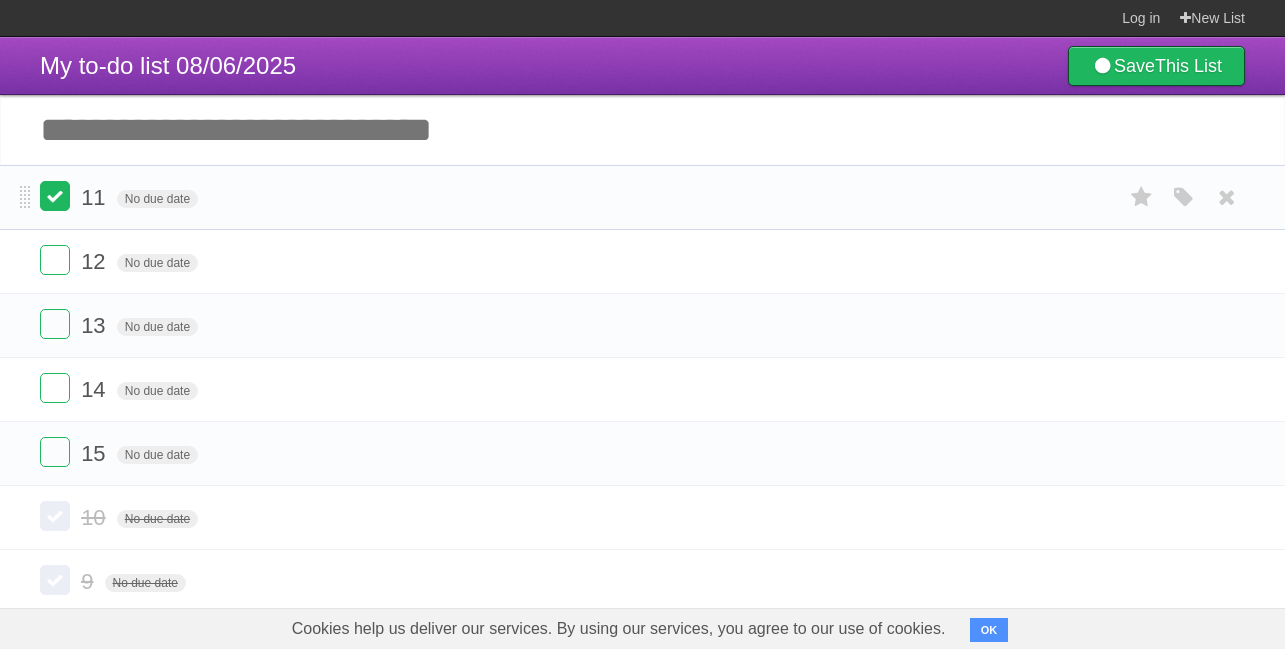 click at bounding box center [55, 196] 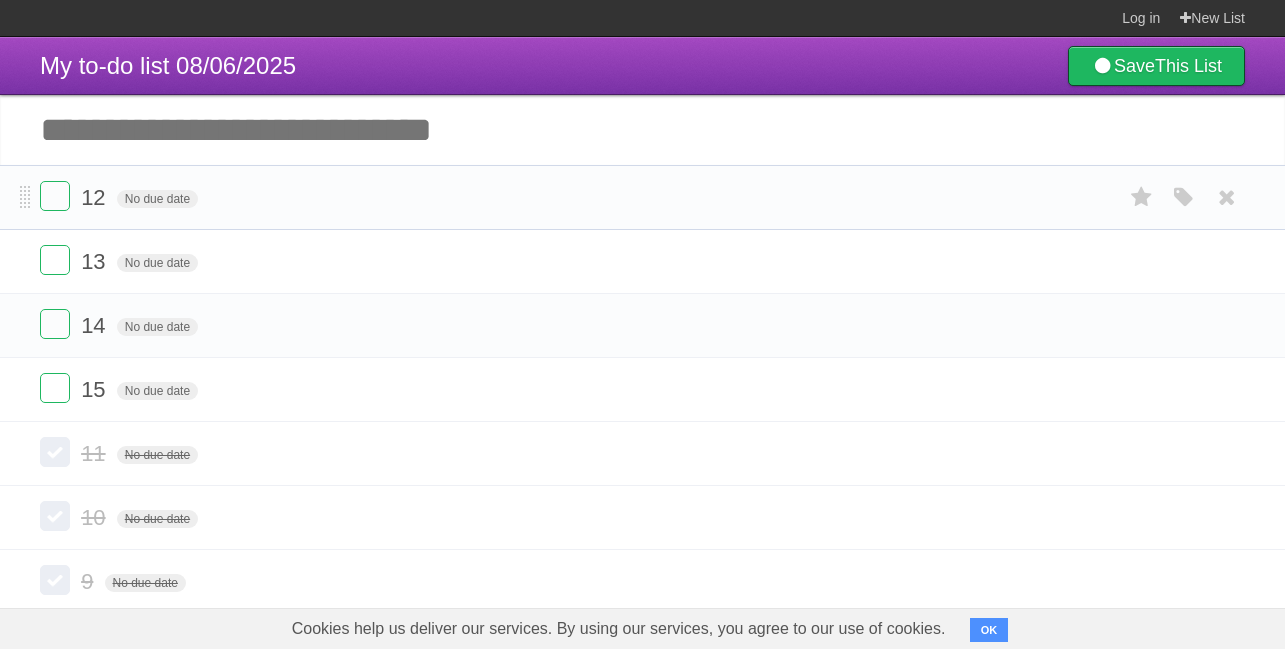 click on "[NUMBER]
No due date
White
Red
Blue
Green
Purple
Orange" at bounding box center (642, 197) 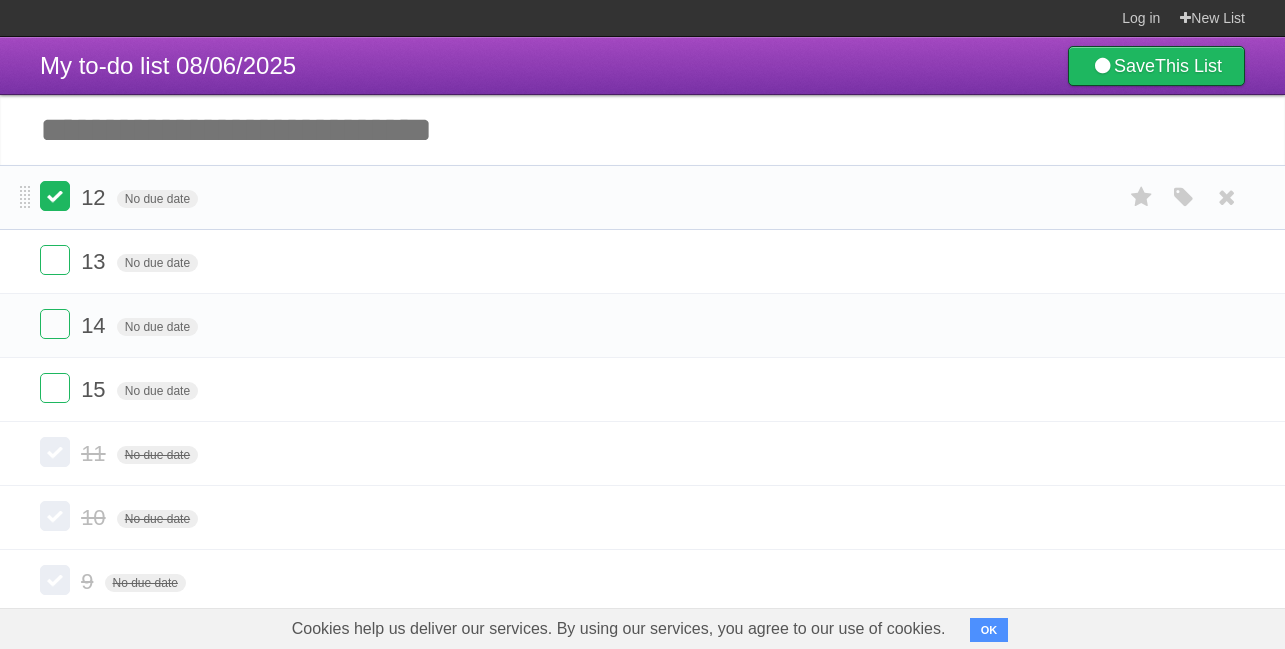 click at bounding box center [55, 196] 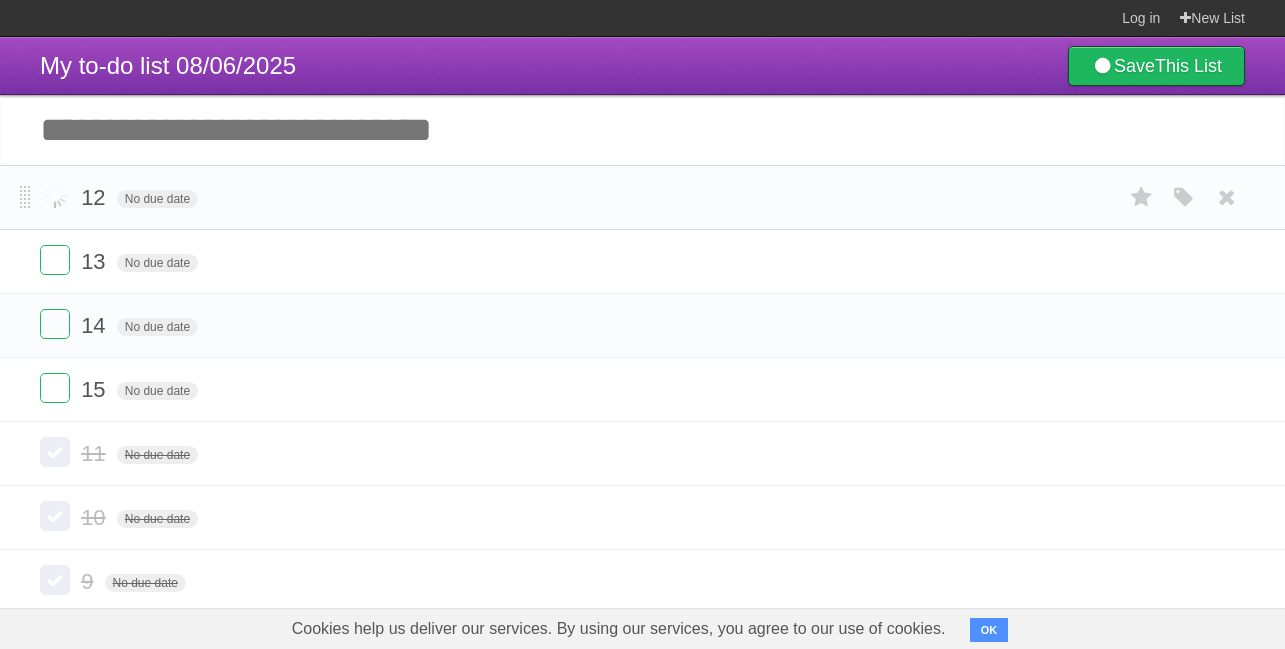 click at bounding box center [55, 196] 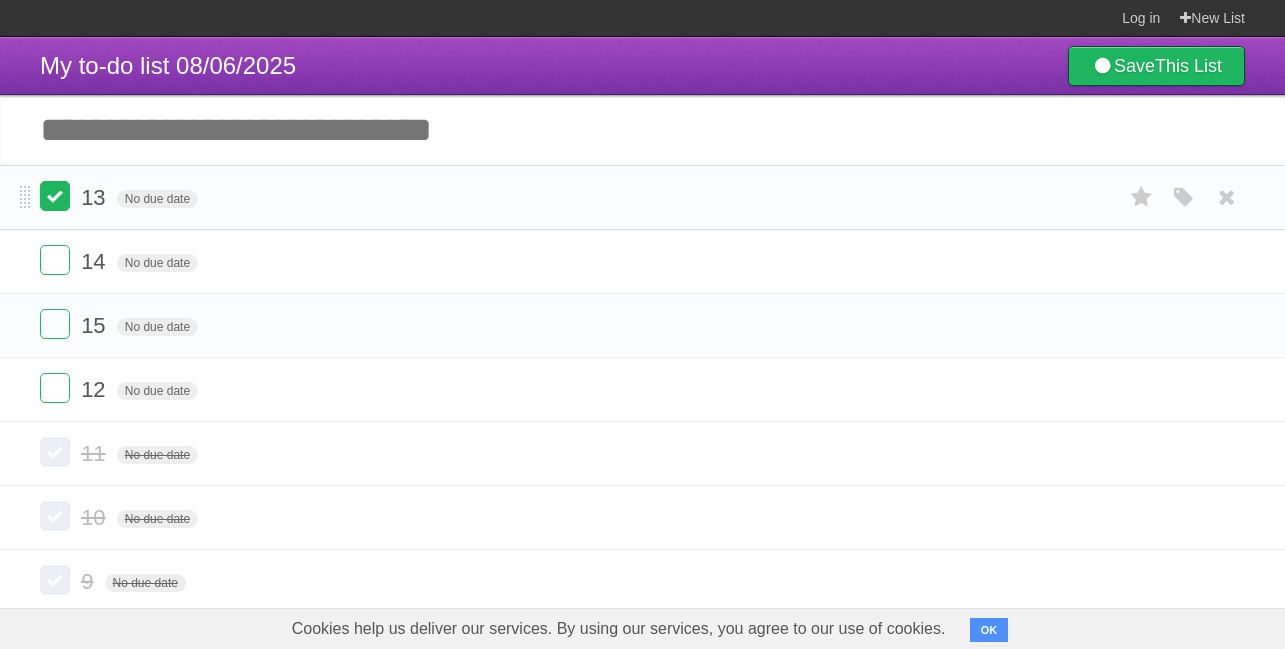 click at bounding box center (55, 196) 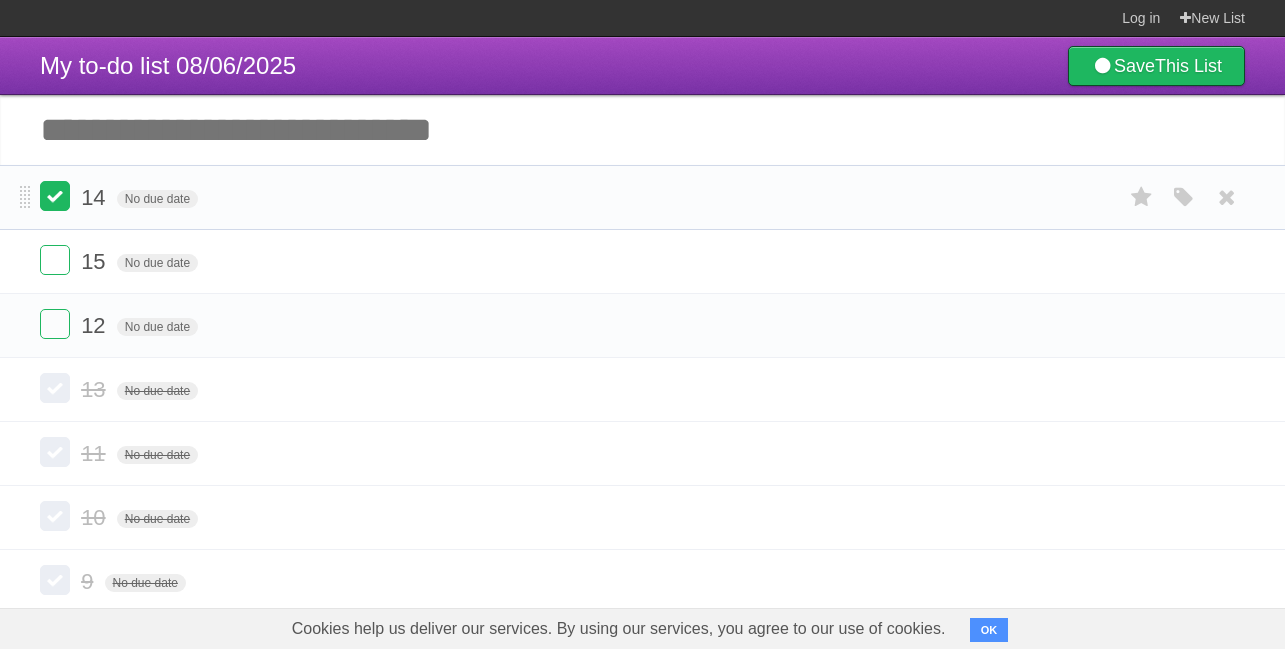 click at bounding box center [55, 196] 